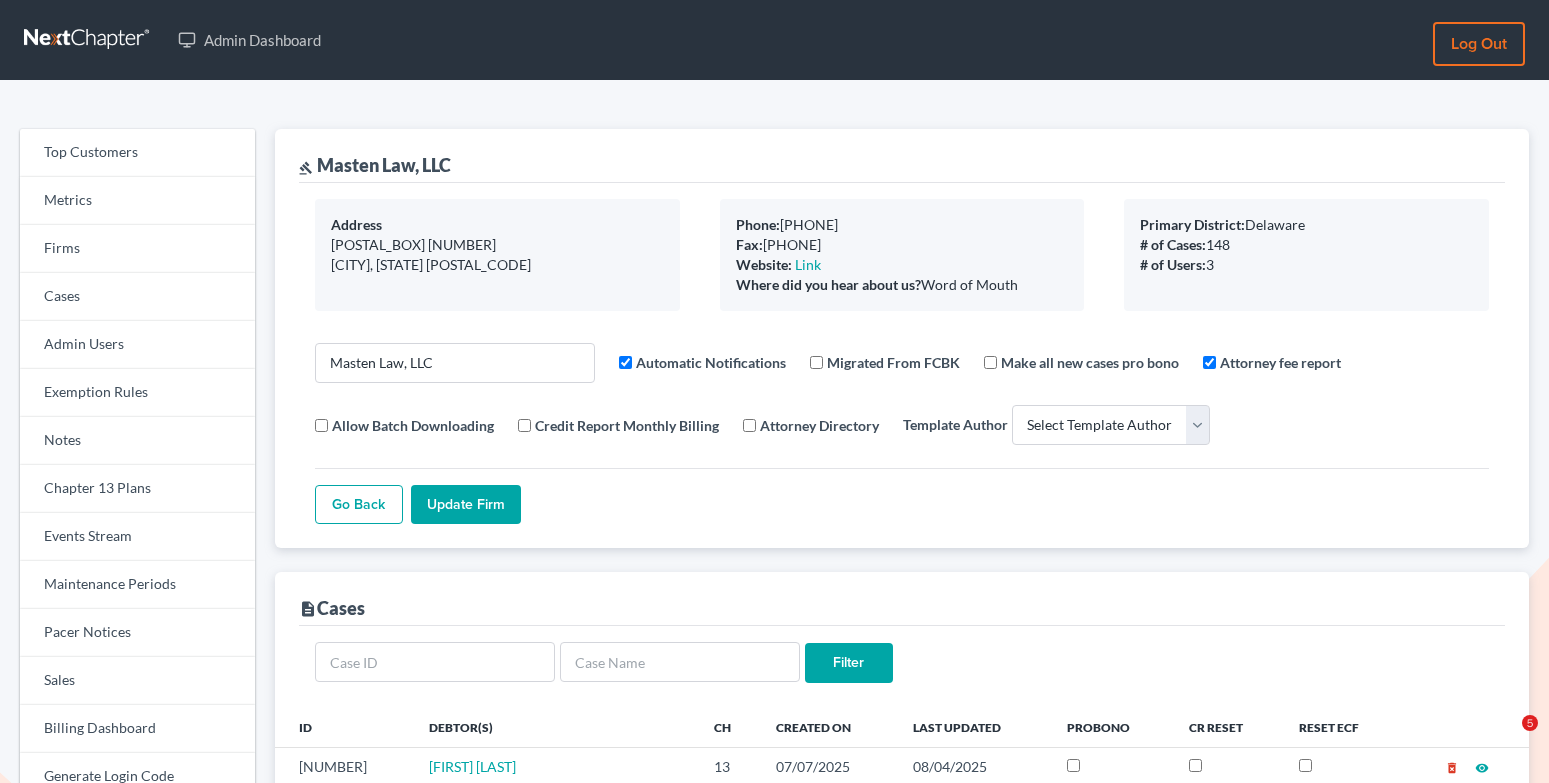 select 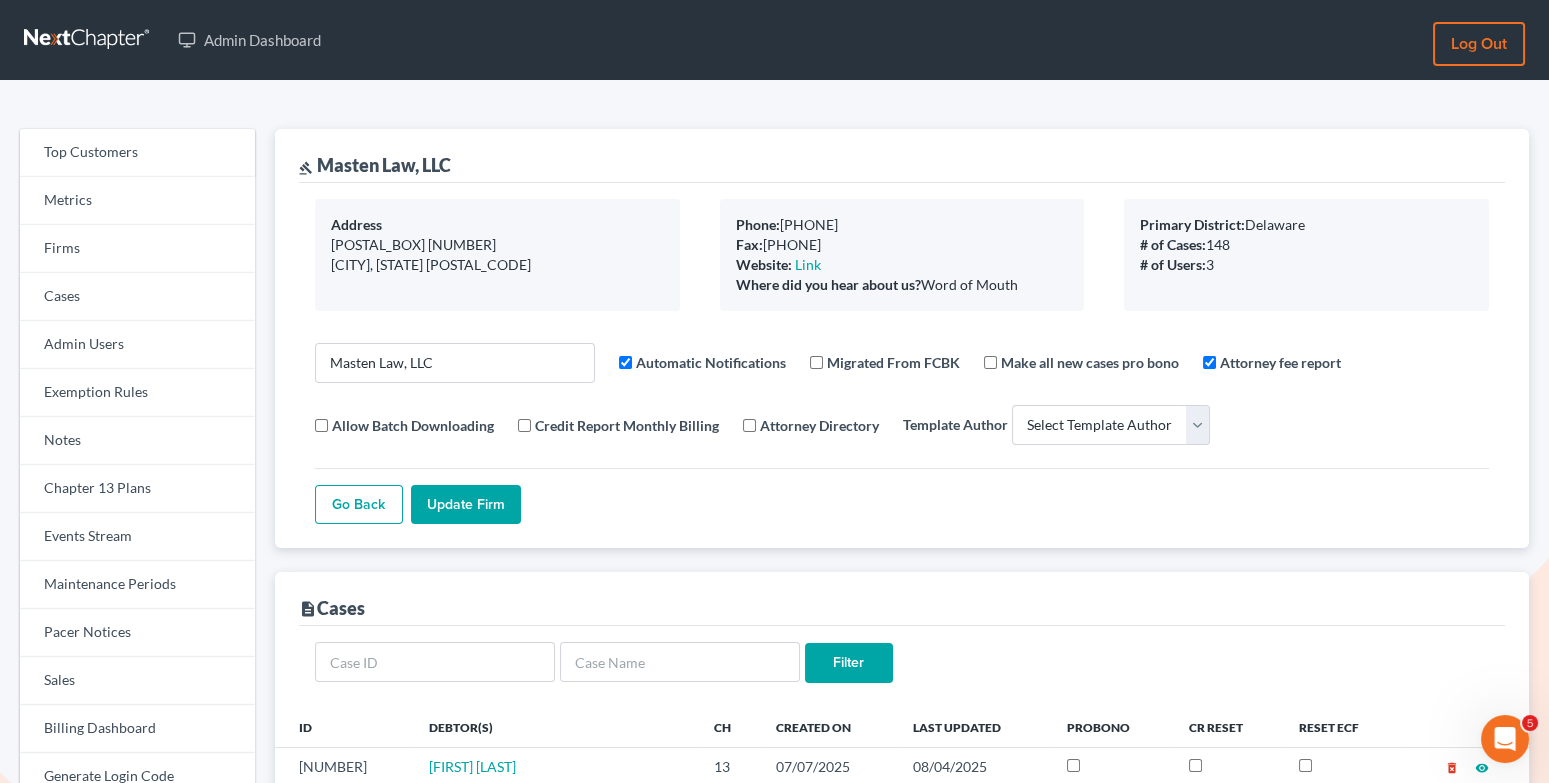 scroll, scrollTop: 0, scrollLeft: 0, axis: both 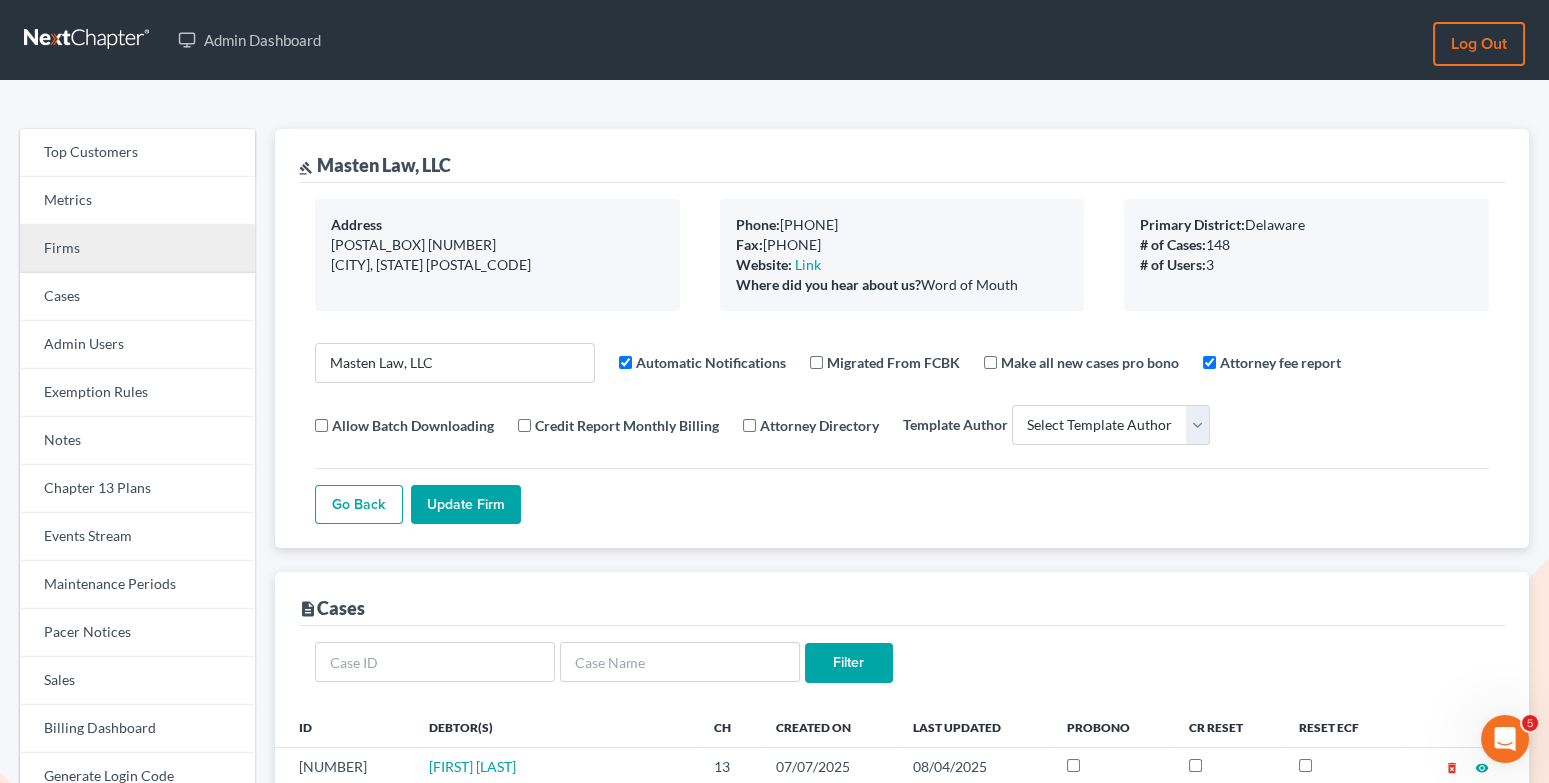 click on "Firms" at bounding box center [137, 249] 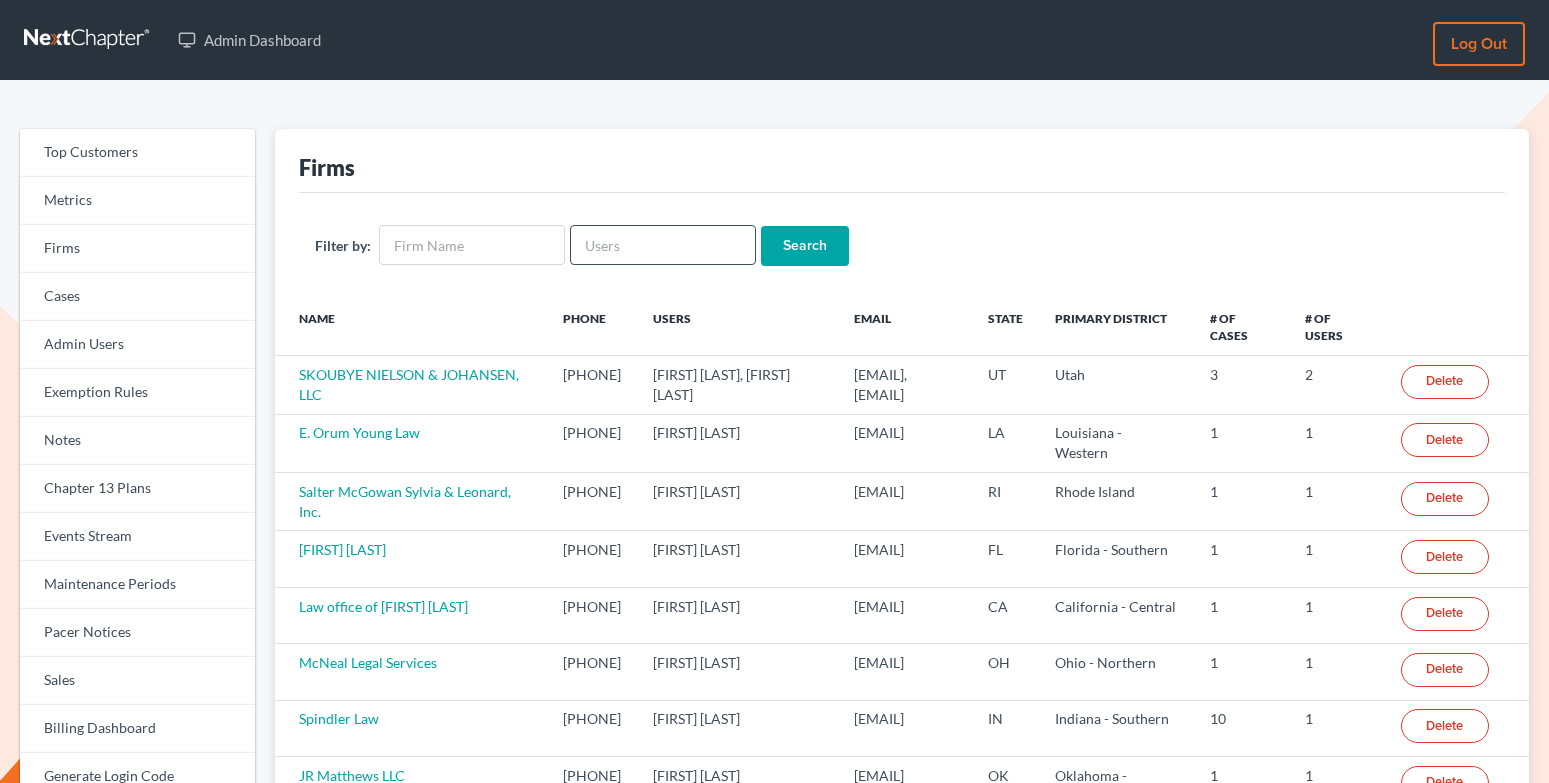scroll, scrollTop: 0, scrollLeft: 0, axis: both 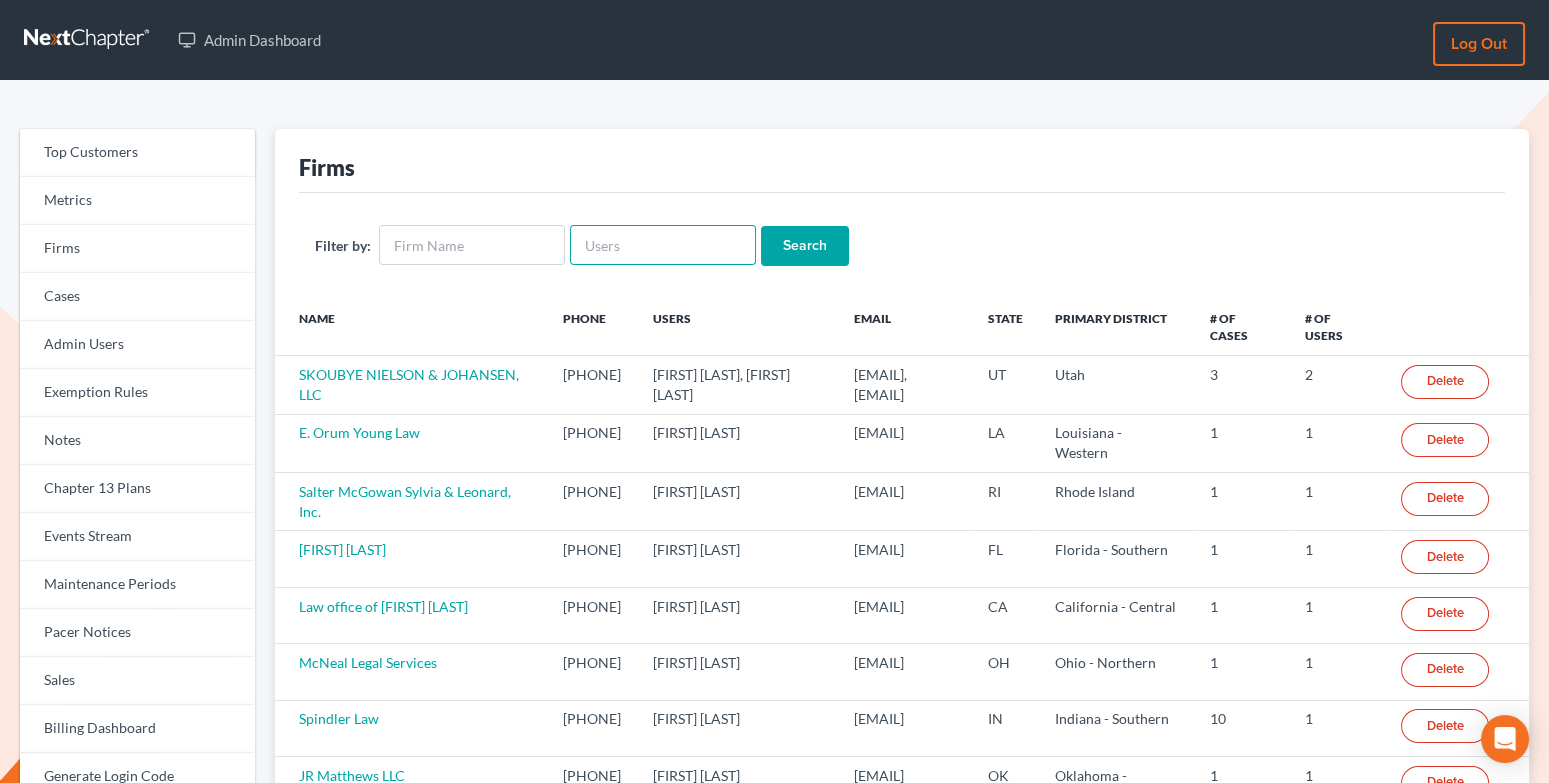 click at bounding box center [663, 245] 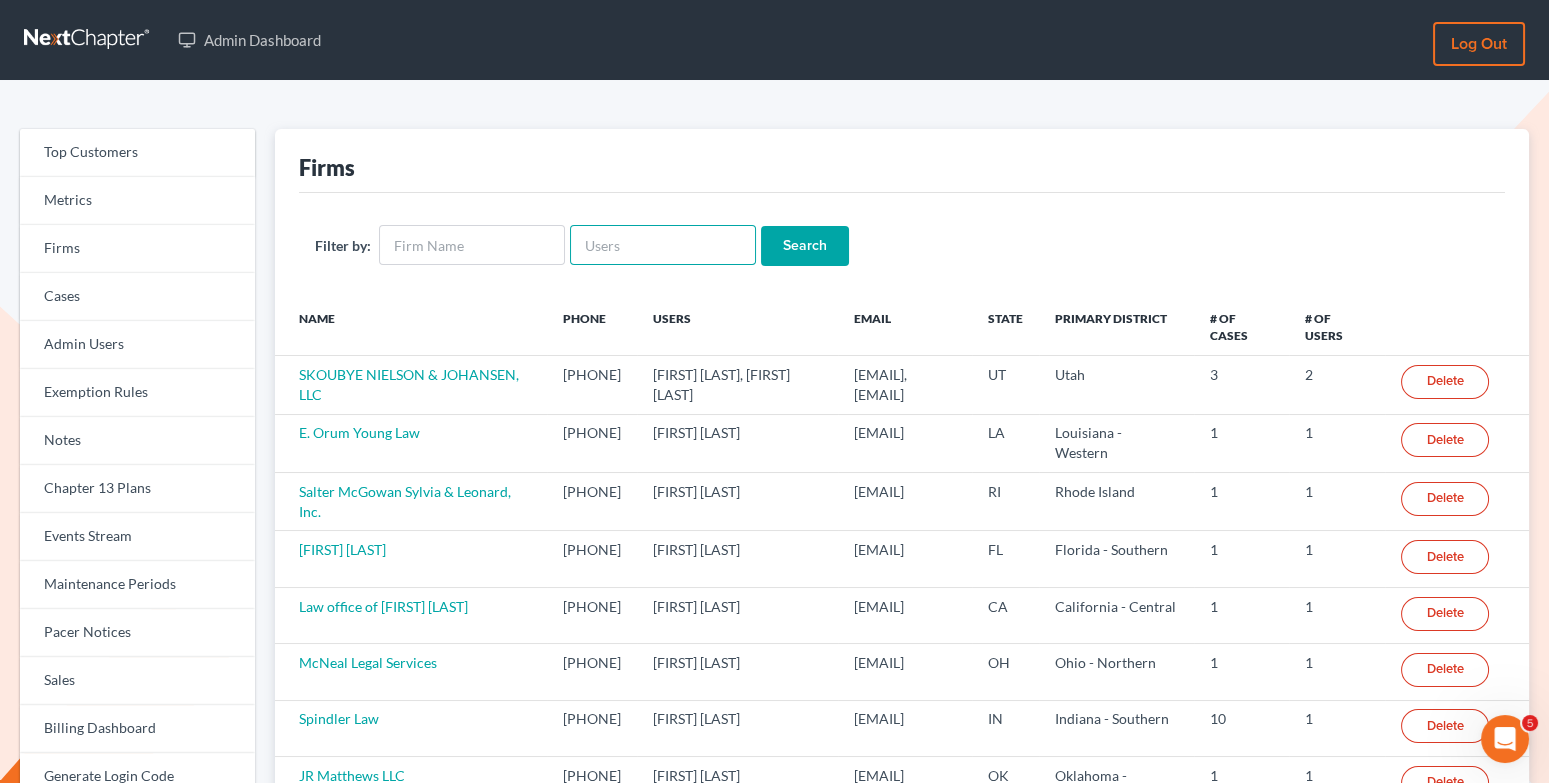 scroll, scrollTop: 0, scrollLeft: 0, axis: both 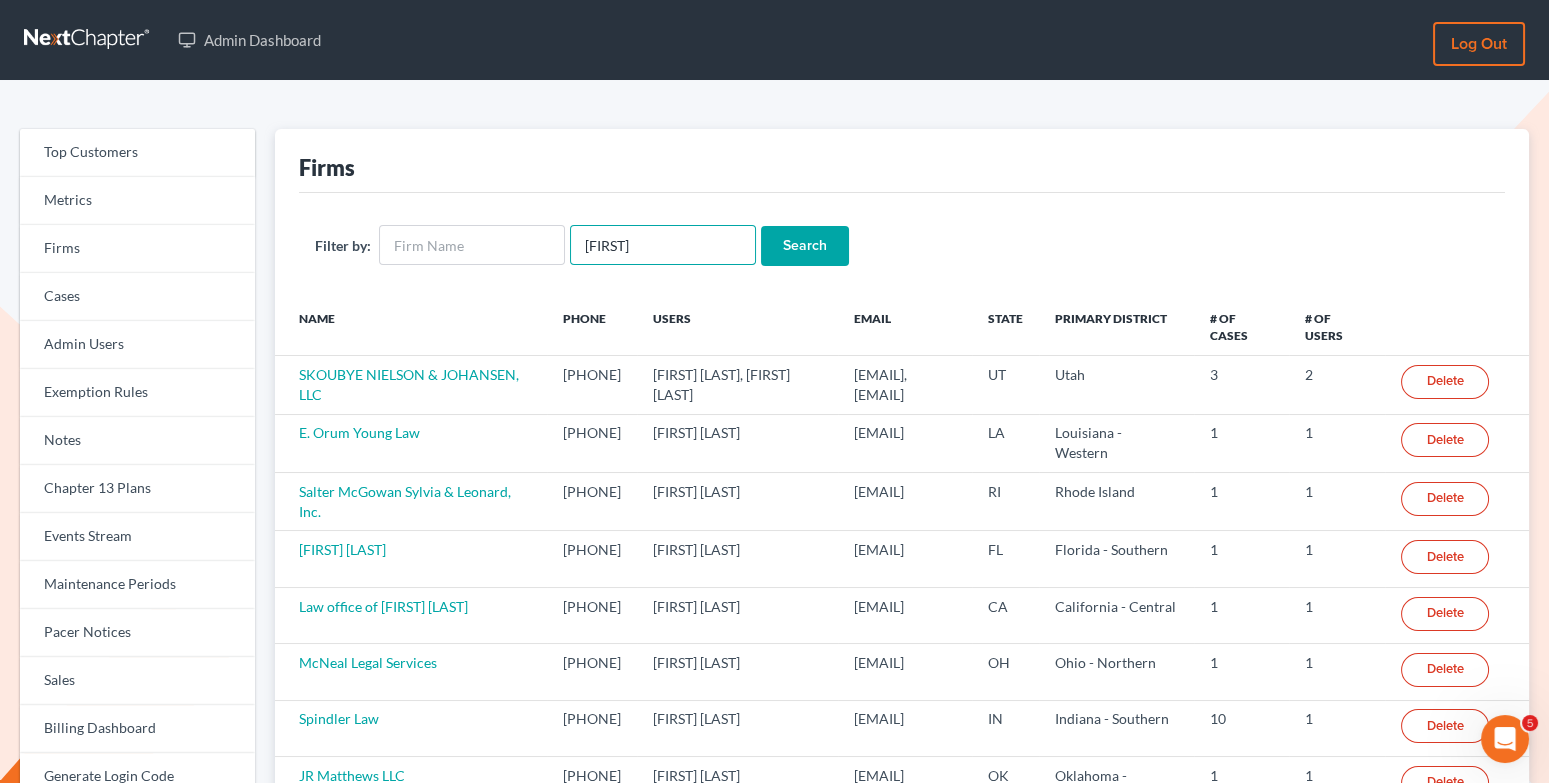 type on "VIKESH" 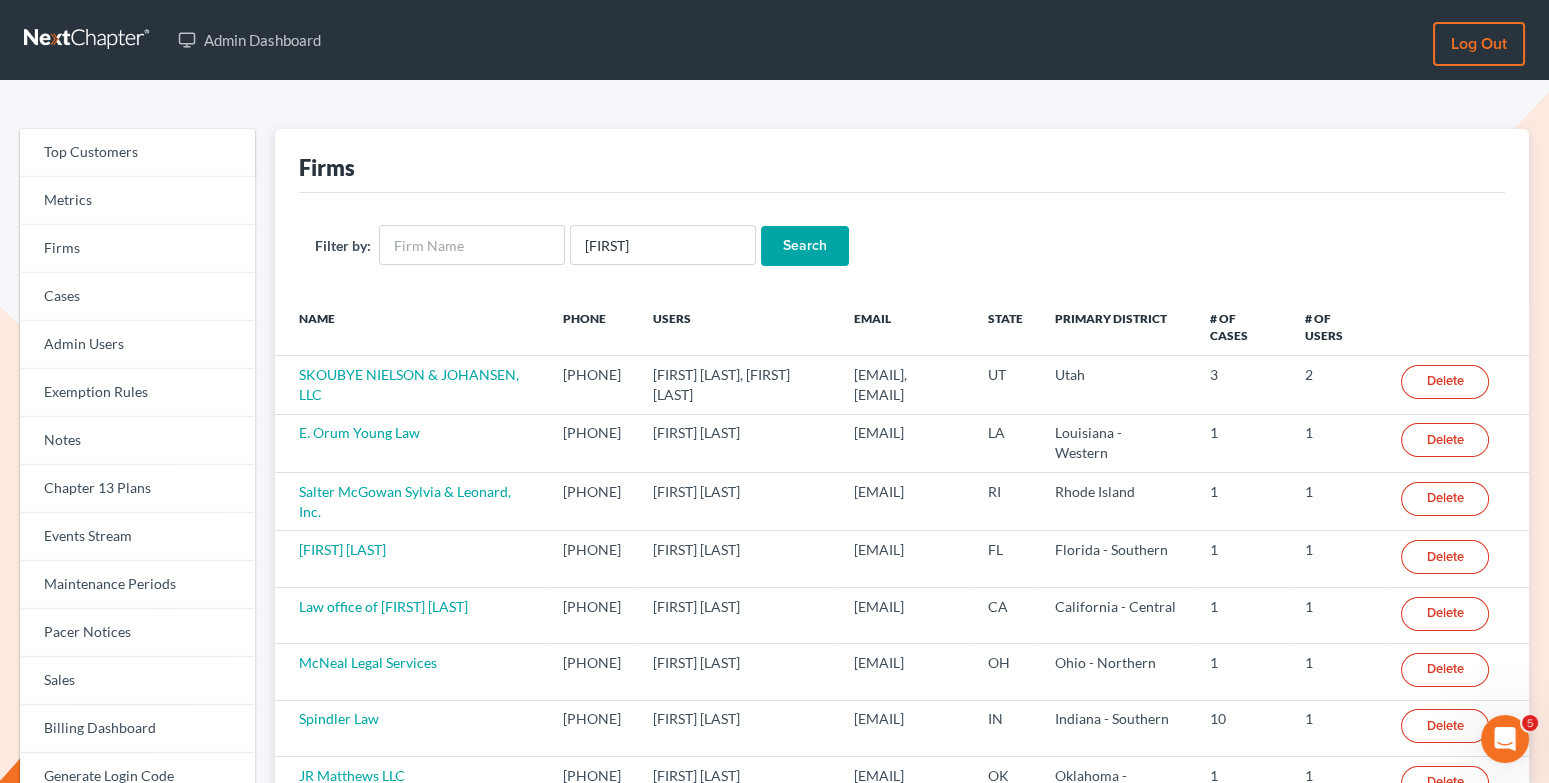 click on "Search" at bounding box center [805, 246] 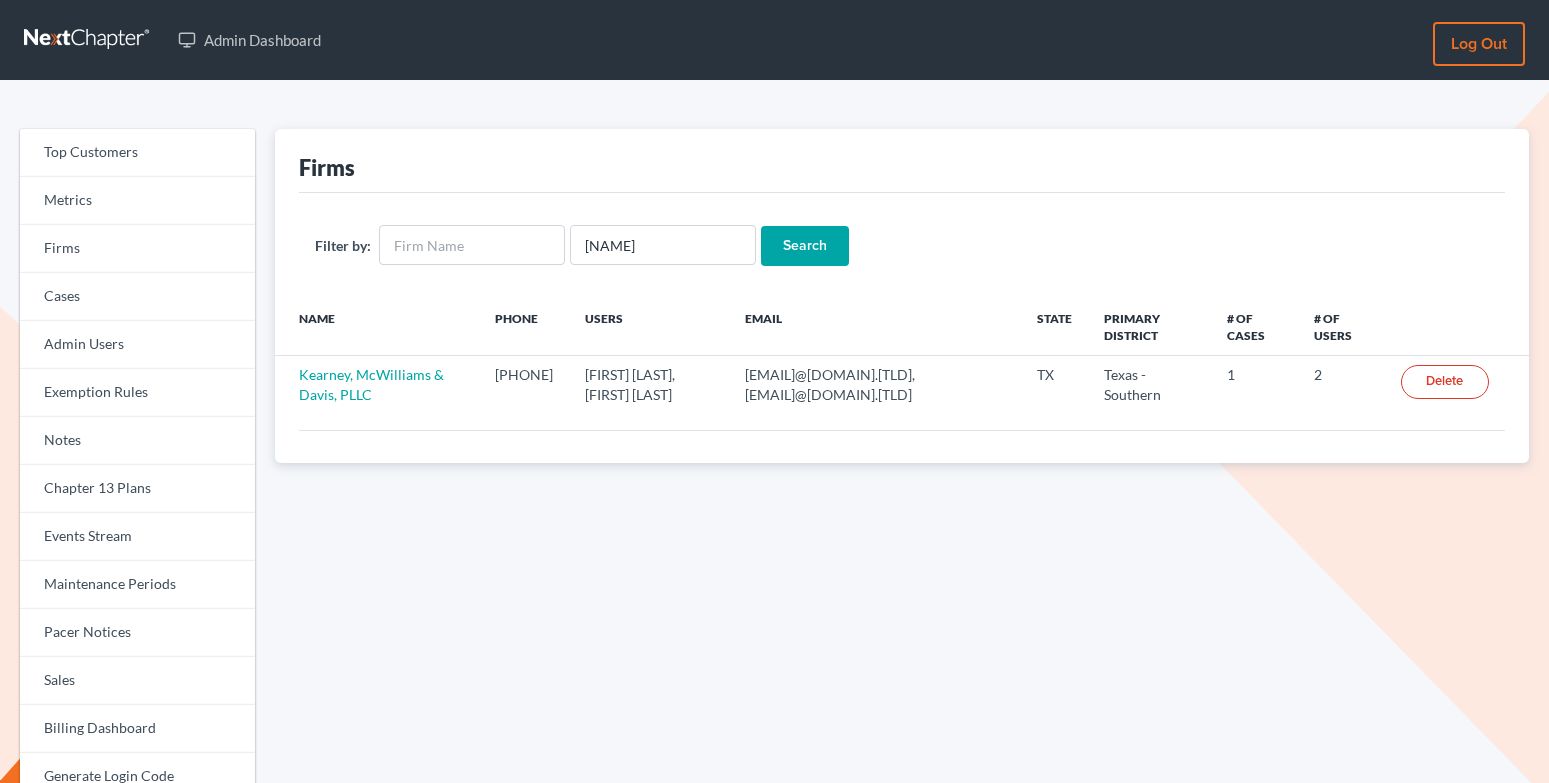 scroll, scrollTop: 0, scrollLeft: 0, axis: both 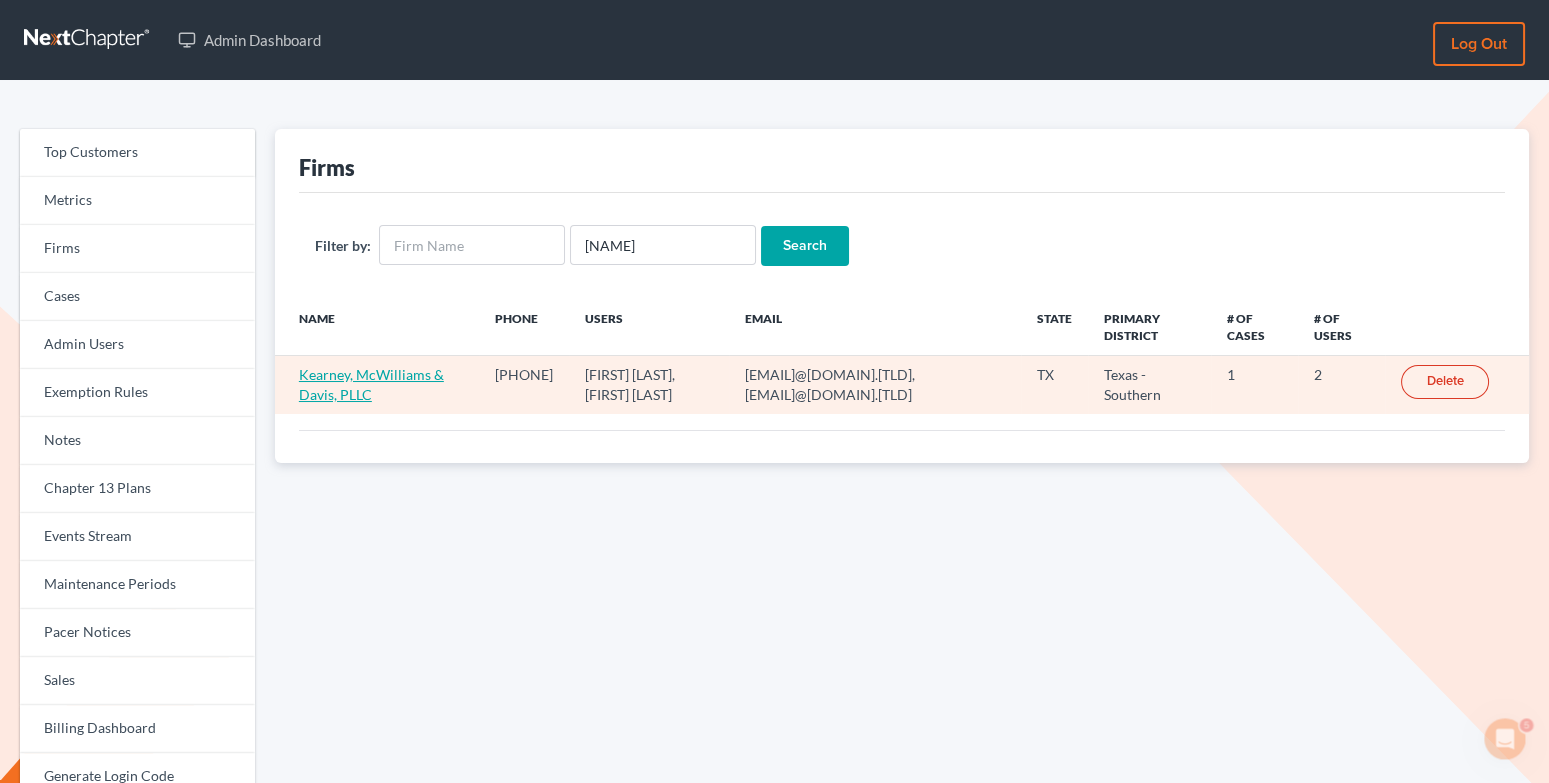click on "Kearney, McWilliams & Davis, PLLC" at bounding box center (371, 384) 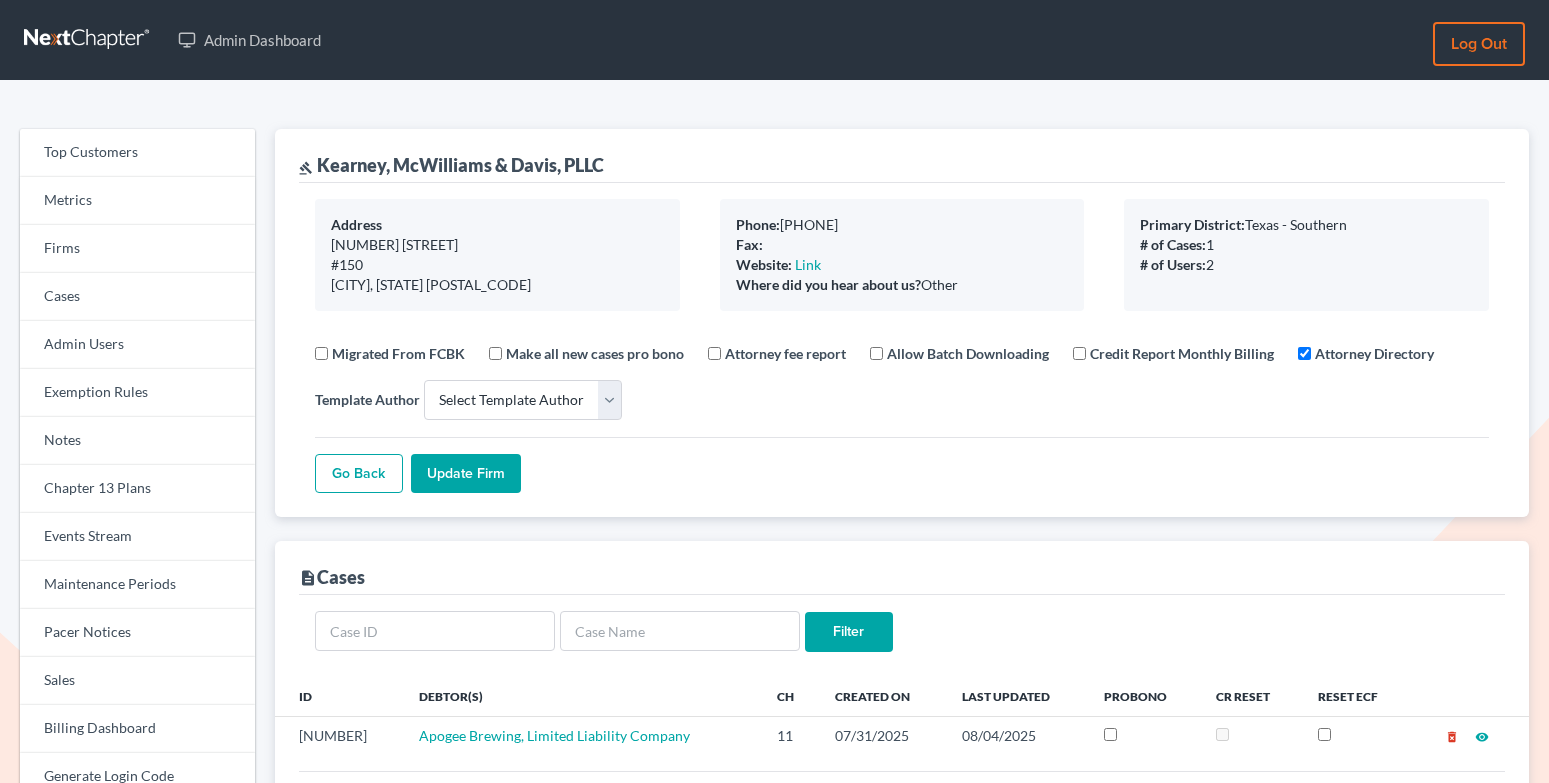 select 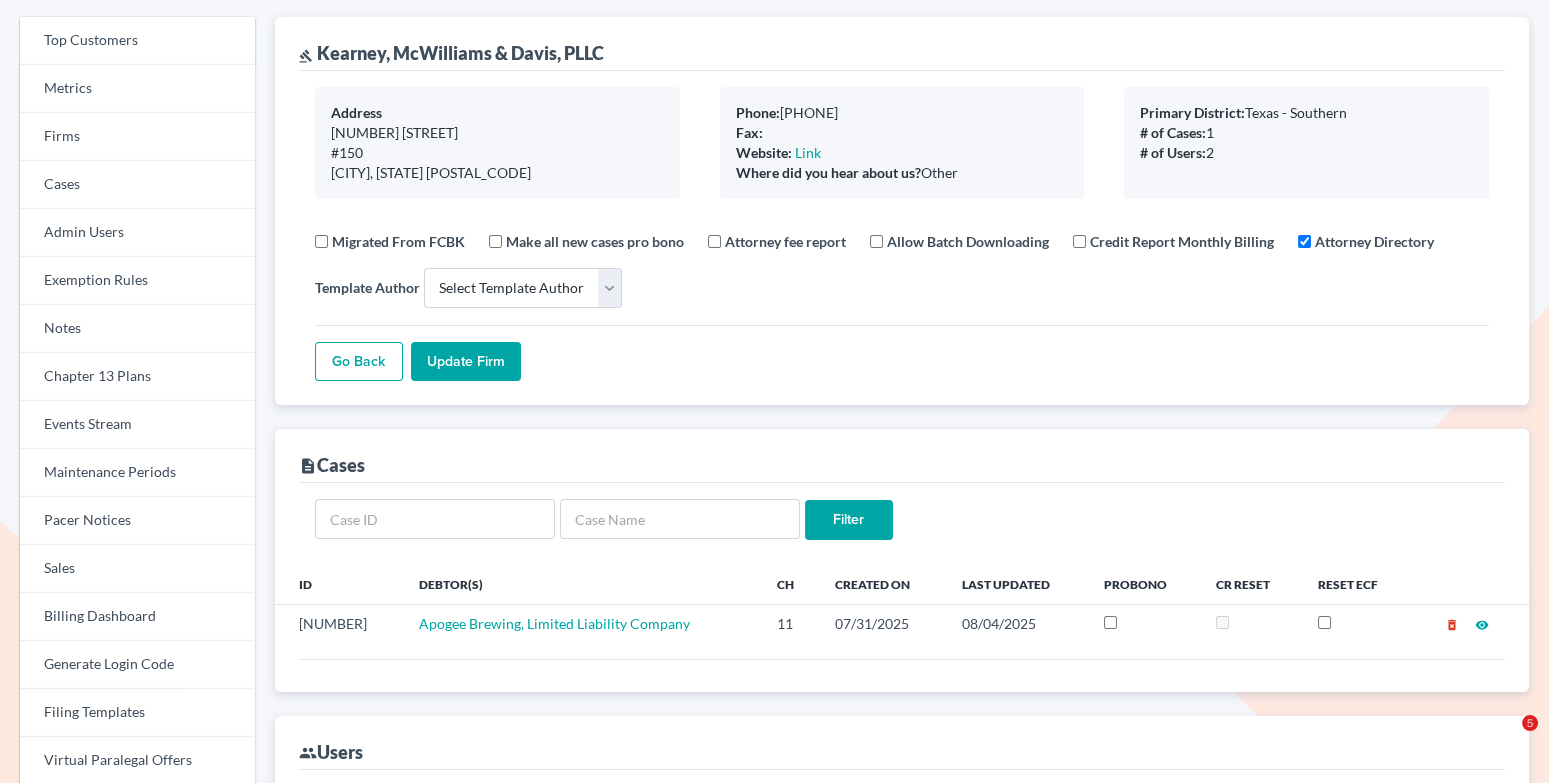 scroll, scrollTop: 374, scrollLeft: 0, axis: vertical 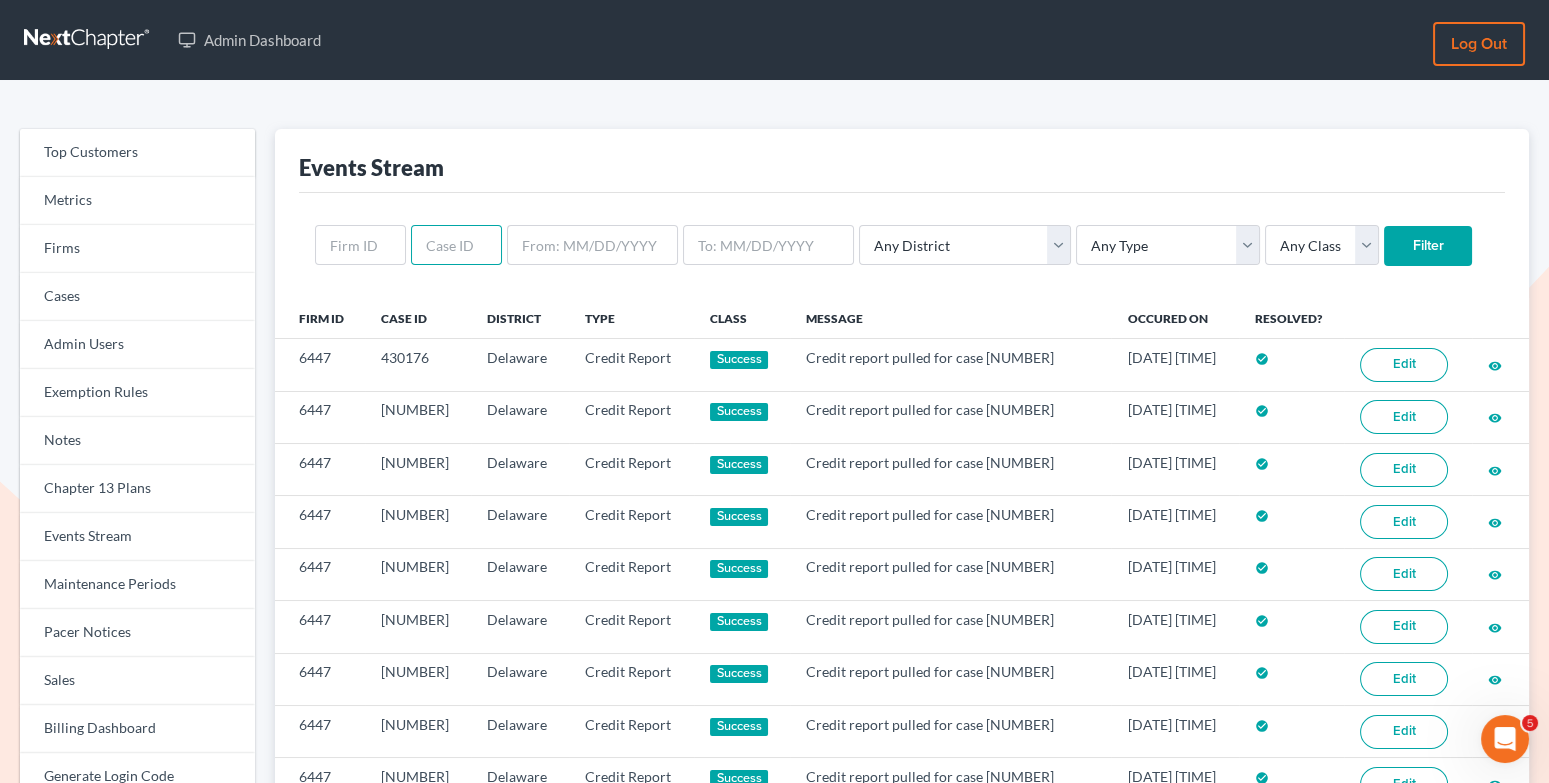 click at bounding box center [456, 245] 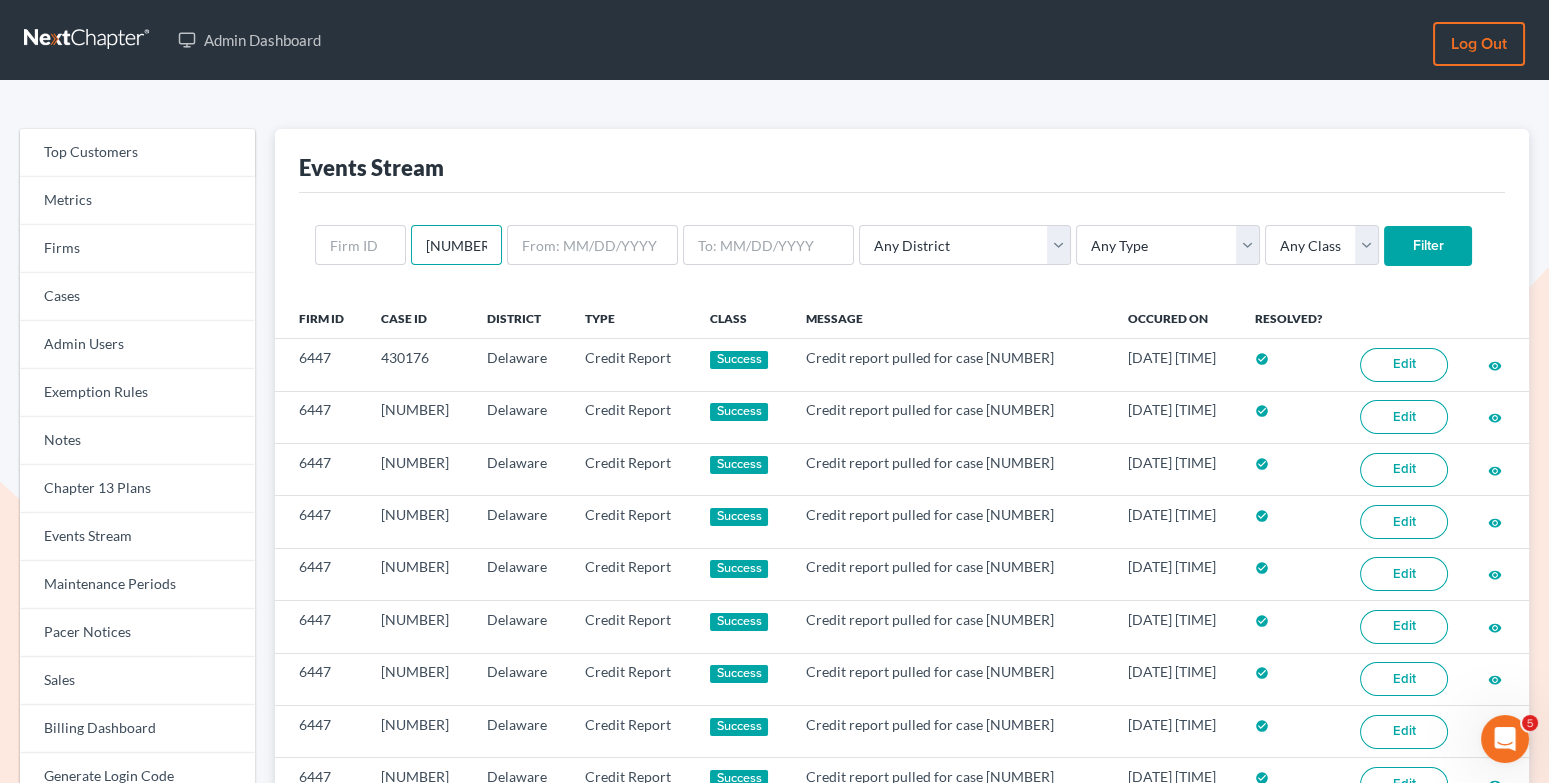 type on "429978" 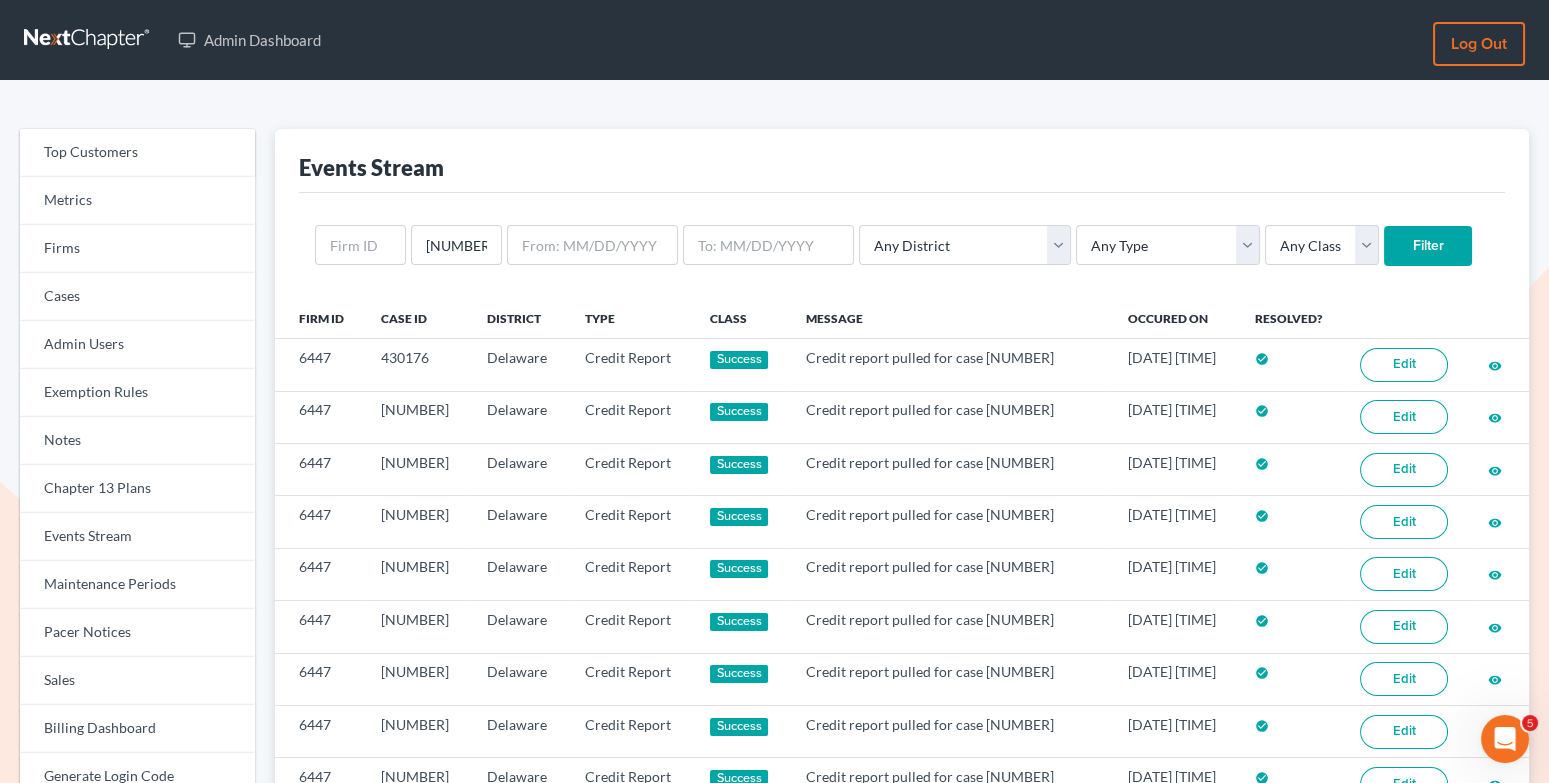 click on "Filter" at bounding box center (1428, 246) 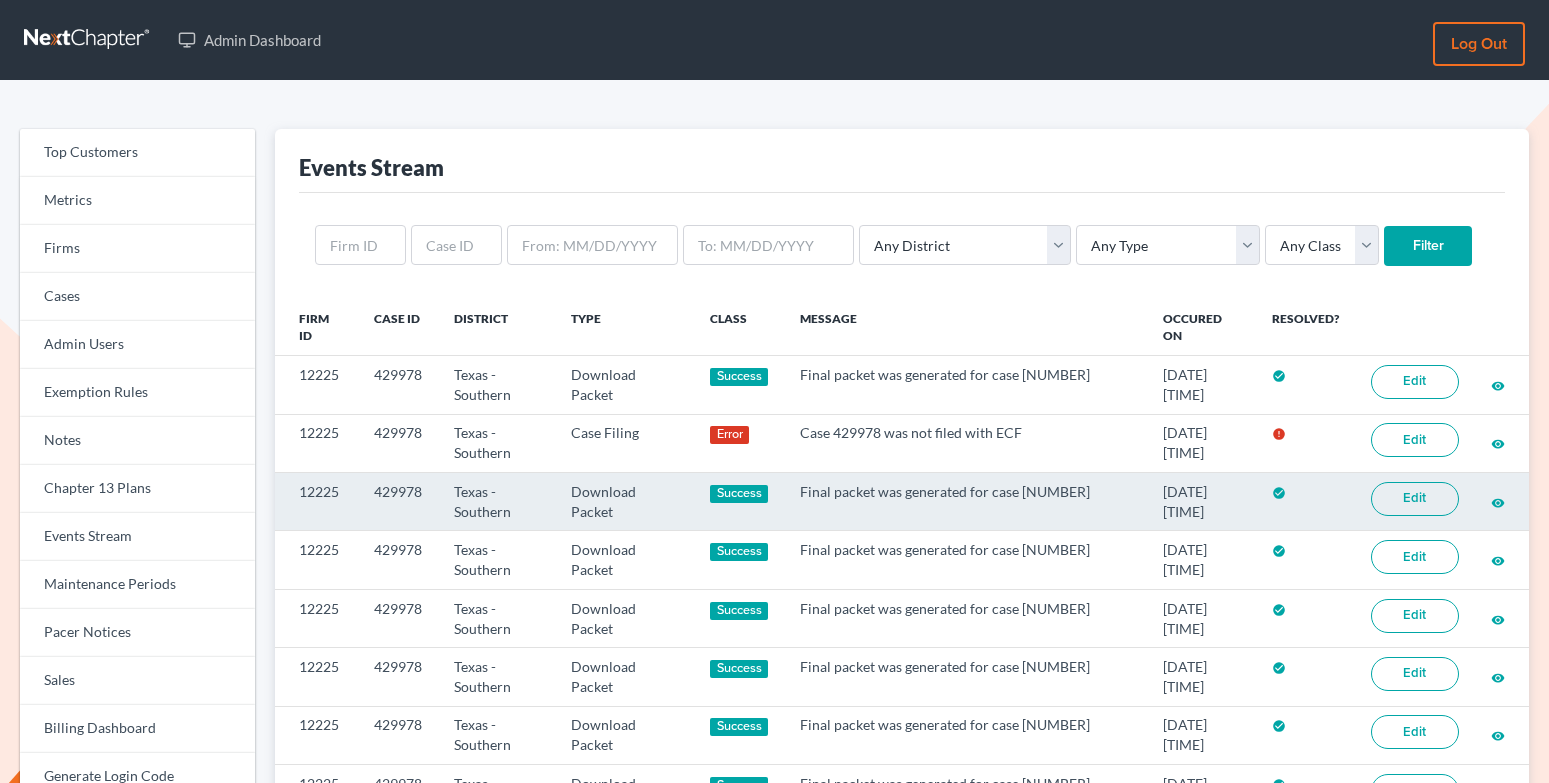 scroll, scrollTop: 0, scrollLeft: 0, axis: both 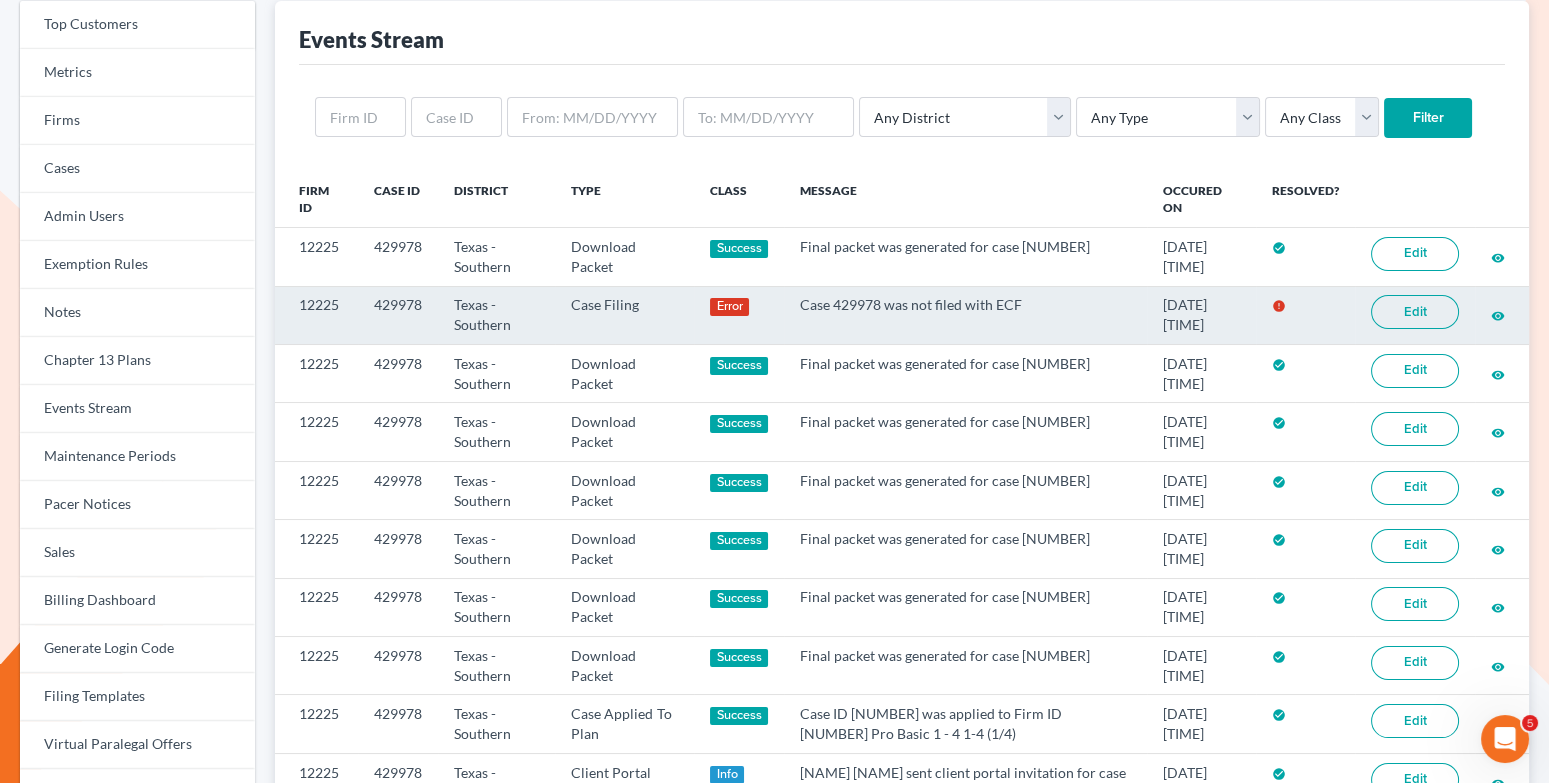 click on "Edit" at bounding box center [1415, 312] 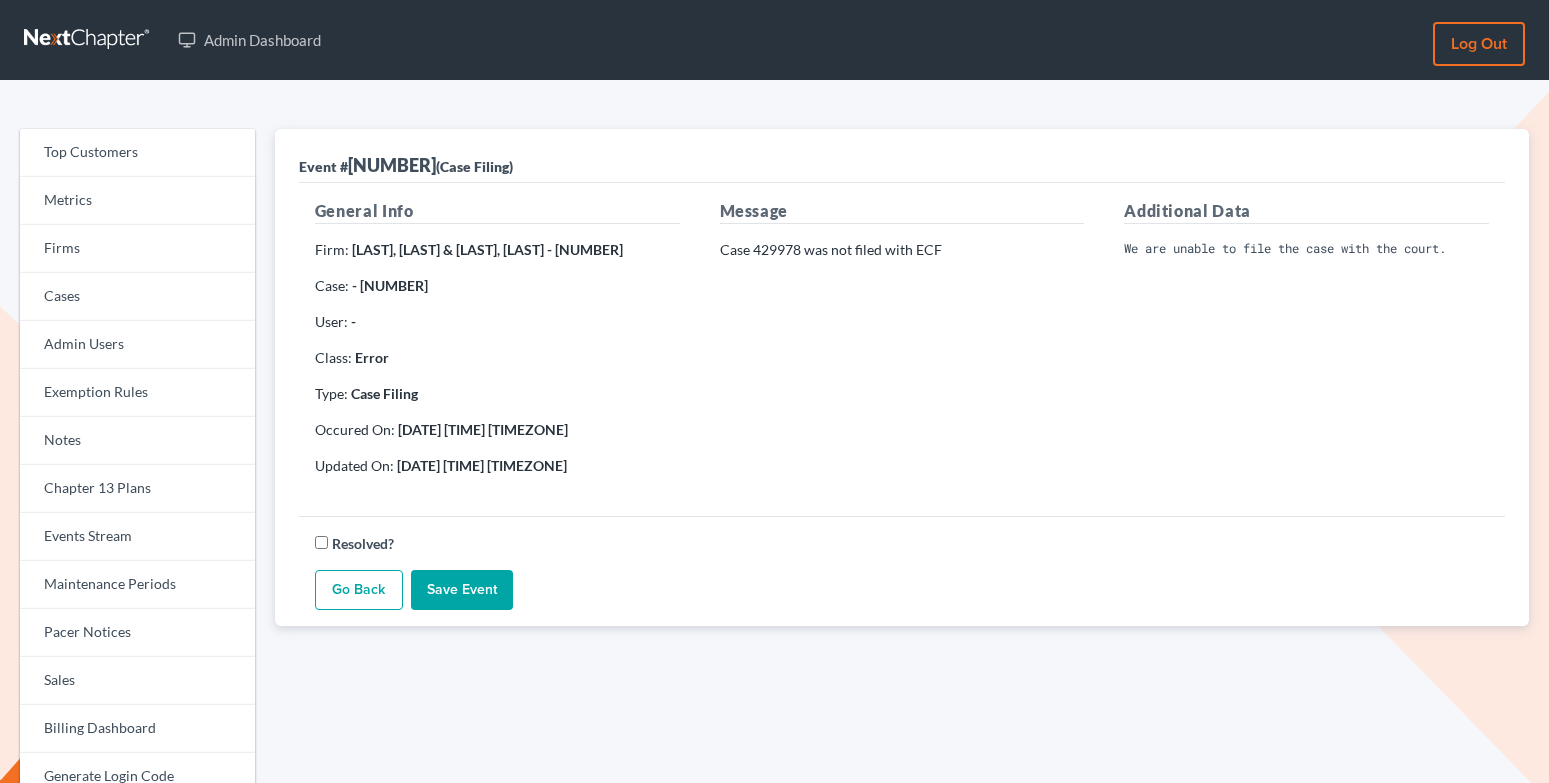 scroll, scrollTop: 0, scrollLeft: 0, axis: both 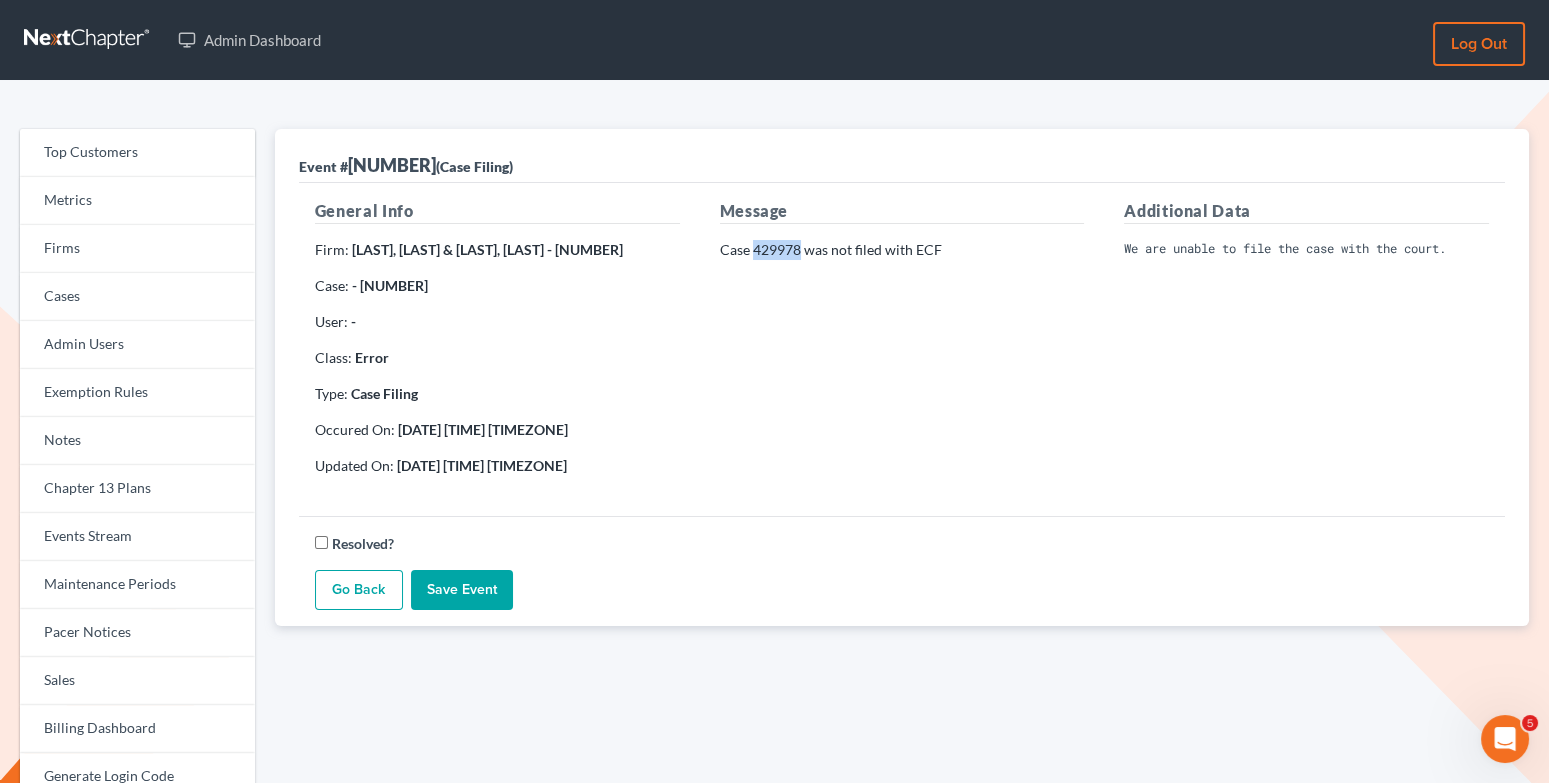 drag, startPoint x: 800, startPoint y: 247, endPoint x: 755, endPoint y: 248, distance: 45.01111 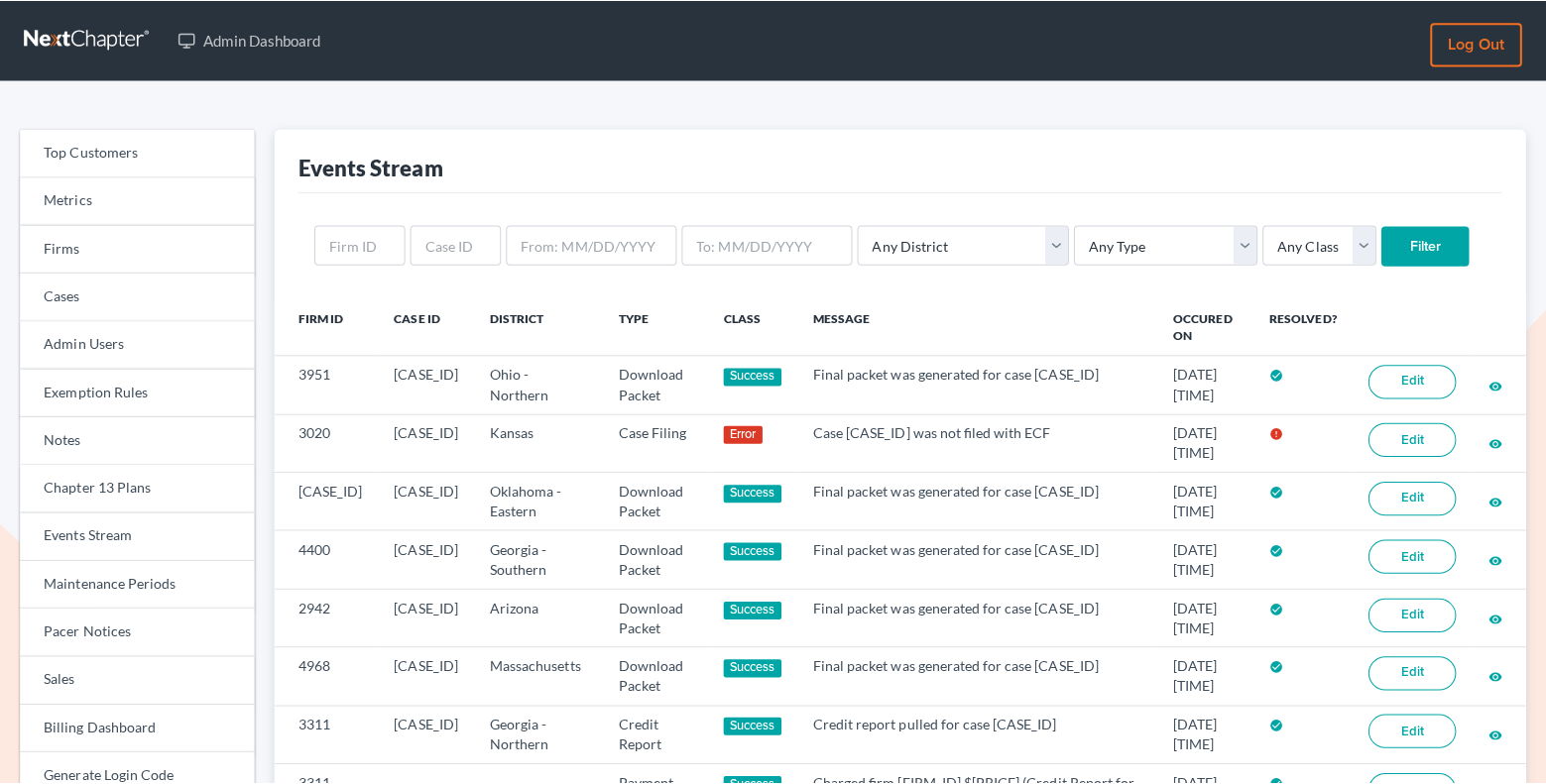 scroll, scrollTop: 0, scrollLeft: 0, axis: both 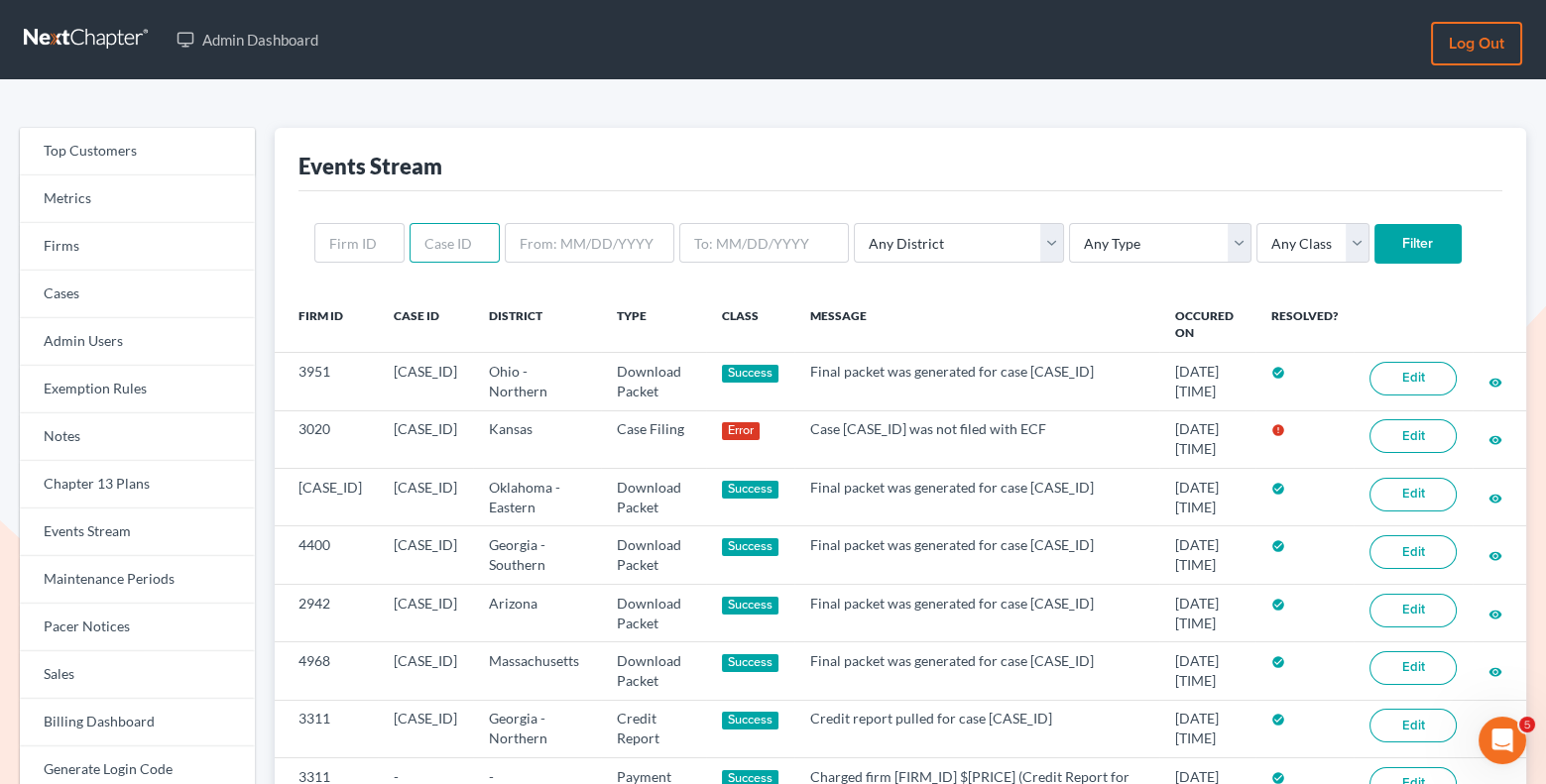 click at bounding box center (454, 243) 